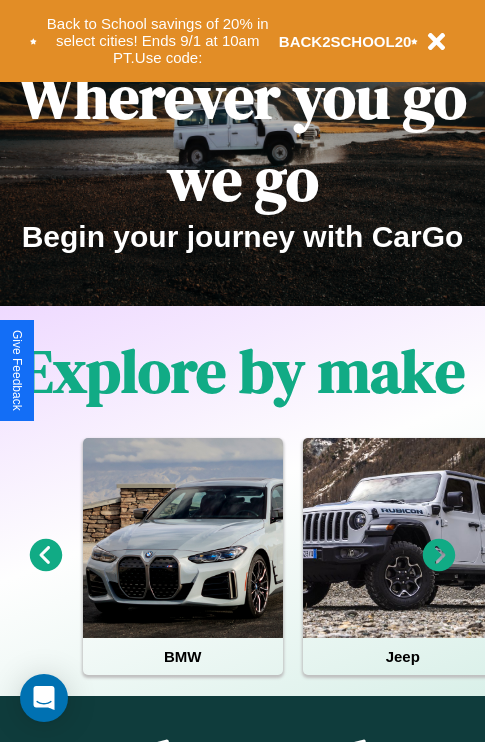 scroll, scrollTop: 1285, scrollLeft: 0, axis: vertical 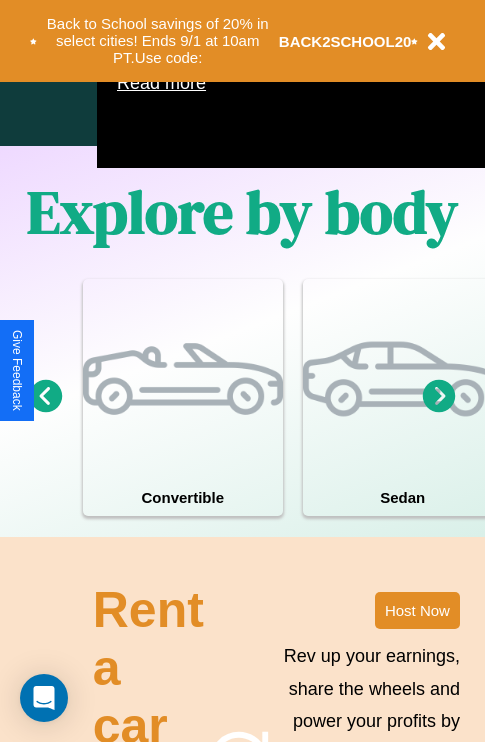 click 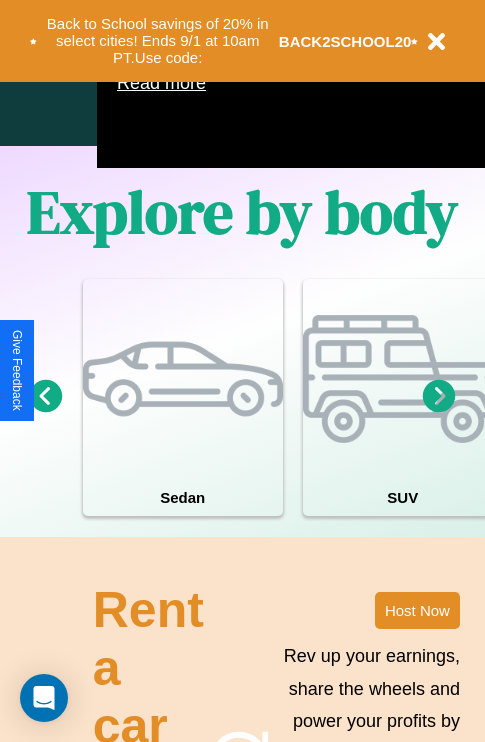 click 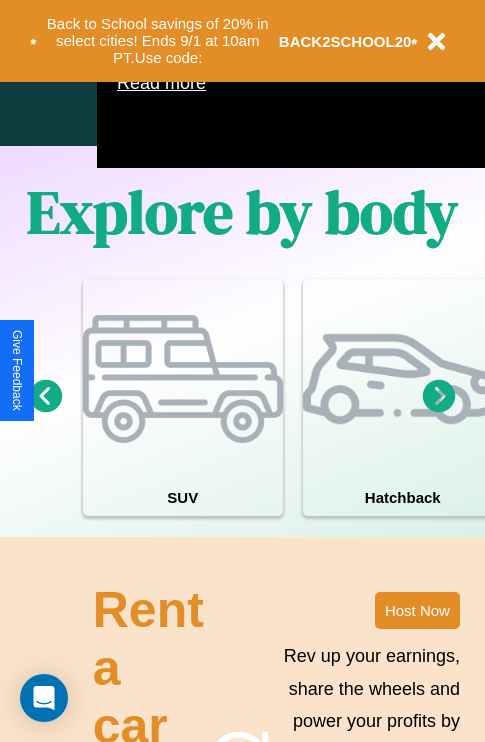 click 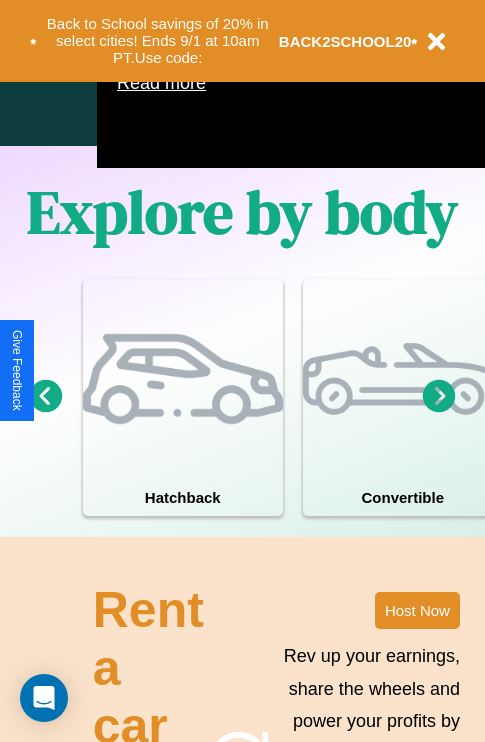 click 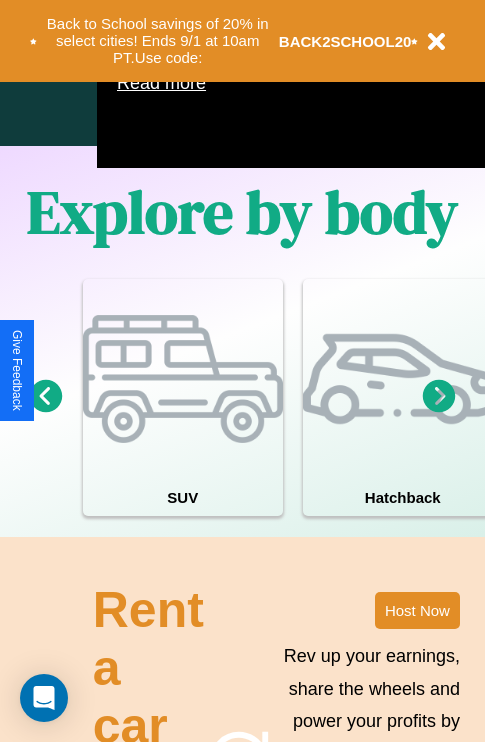 click 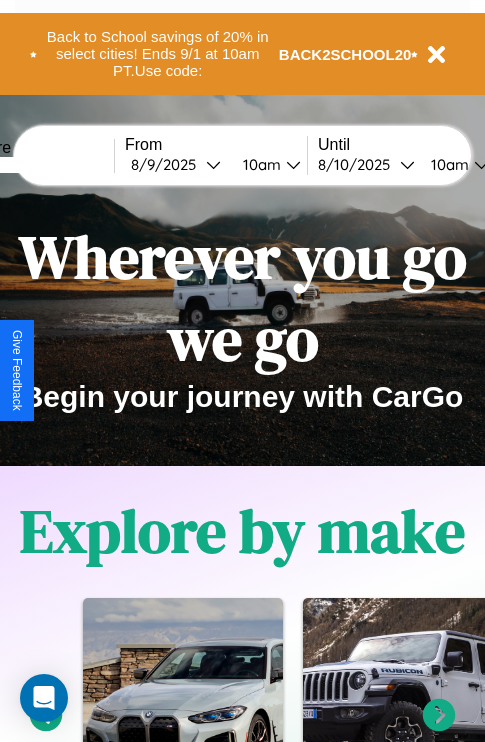 scroll, scrollTop: 0, scrollLeft: 0, axis: both 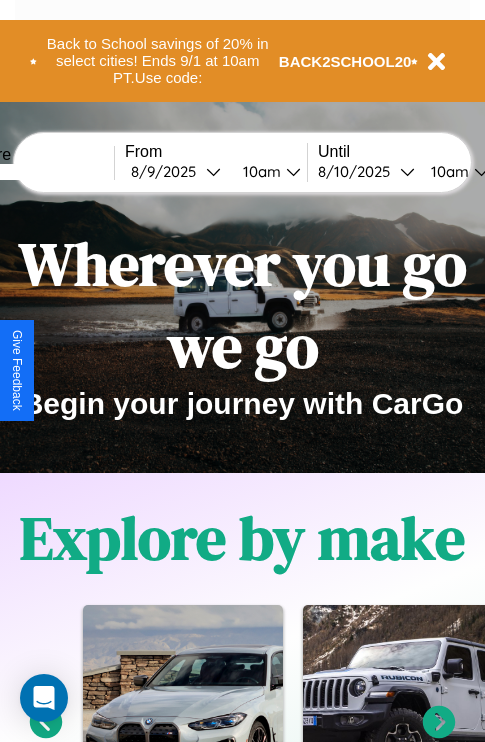 click at bounding box center [39, 172] 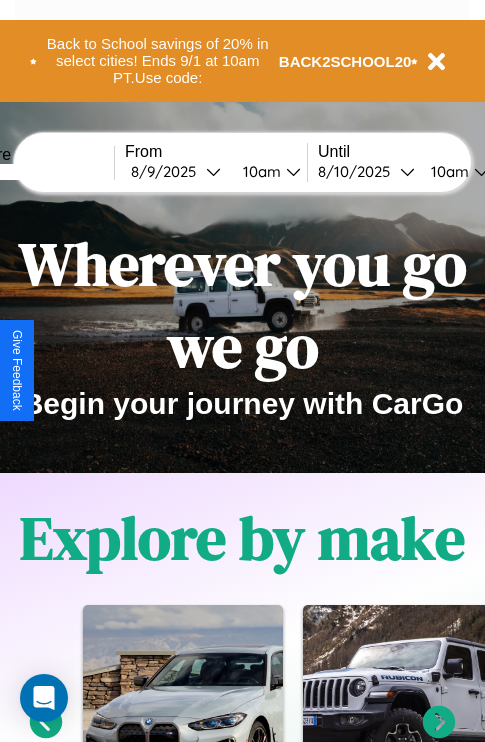 type on "******" 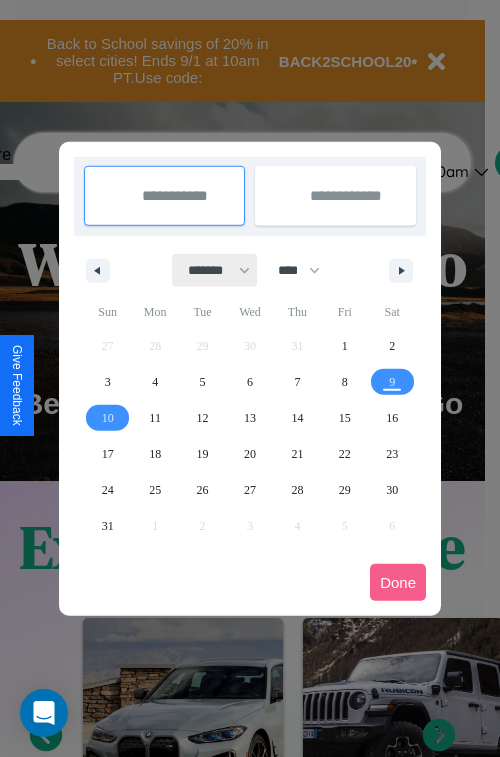 click on "******* ******** ***** ***** *** **** **** ****** ********* ******* ******** ********" at bounding box center (215, 270) 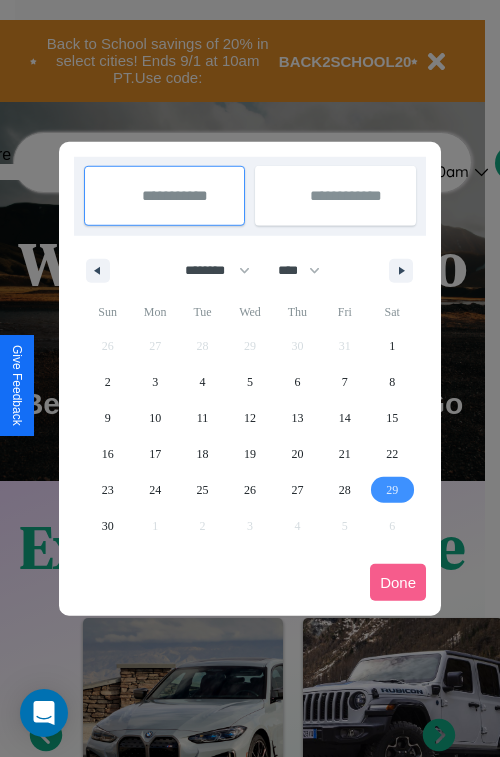 click on "29" at bounding box center (392, 490) 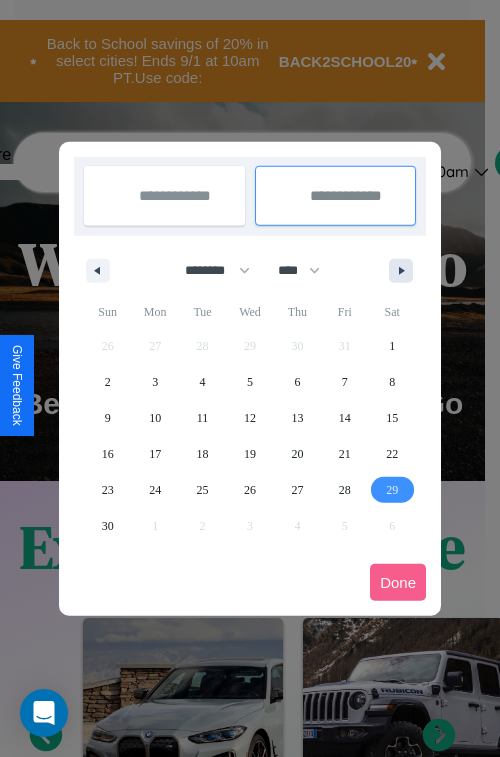 click at bounding box center (405, 271) 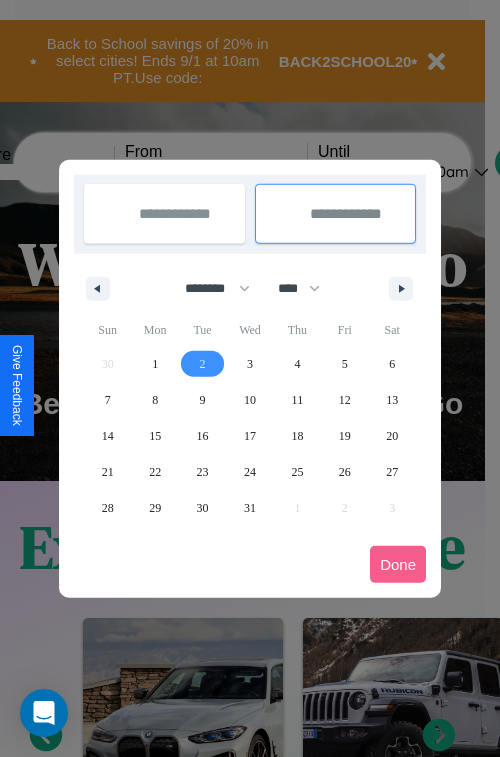 click on "2" at bounding box center [203, 364] 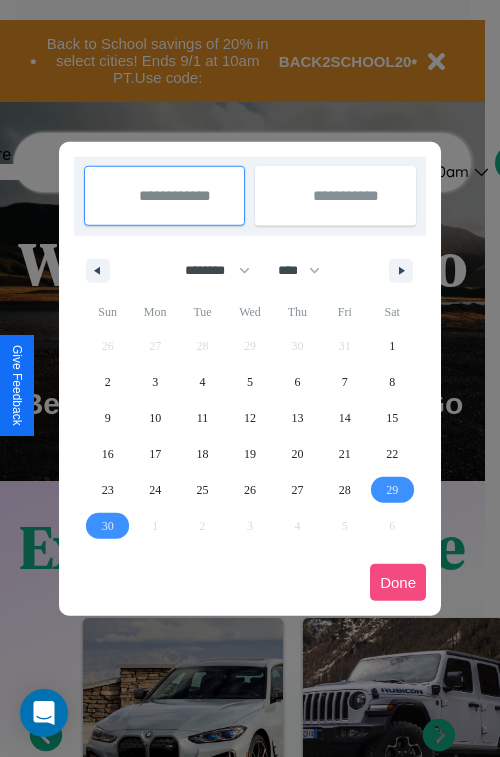 click on "Done" at bounding box center [398, 582] 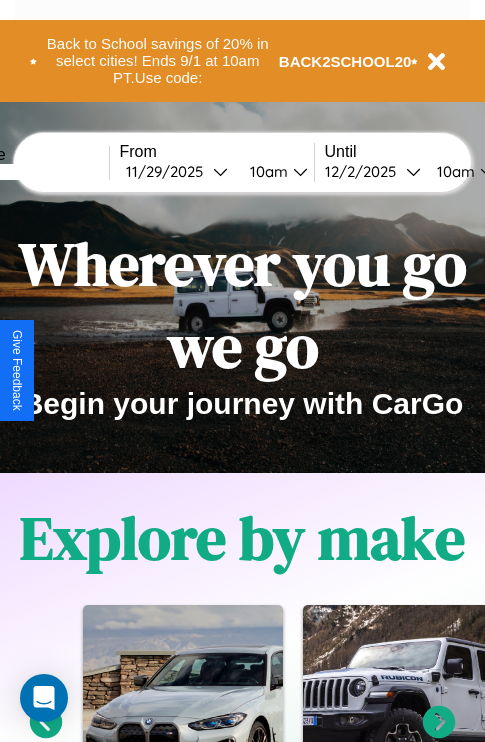 scroll, scrollTop: 0, scrollLeft: 77, axis: horizontal 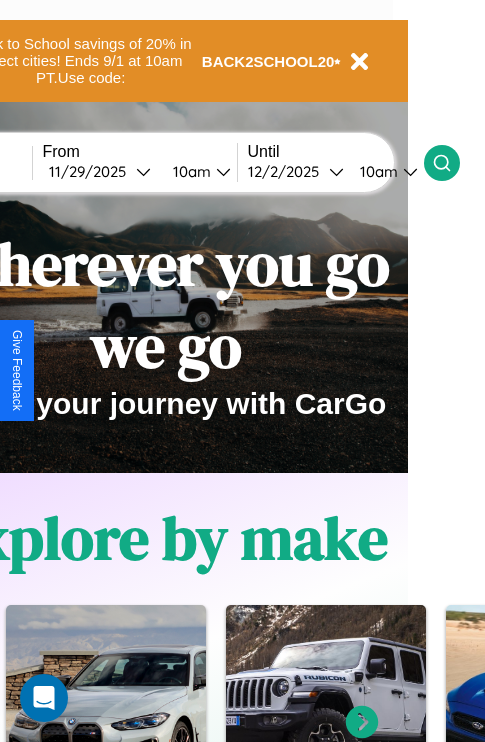 click 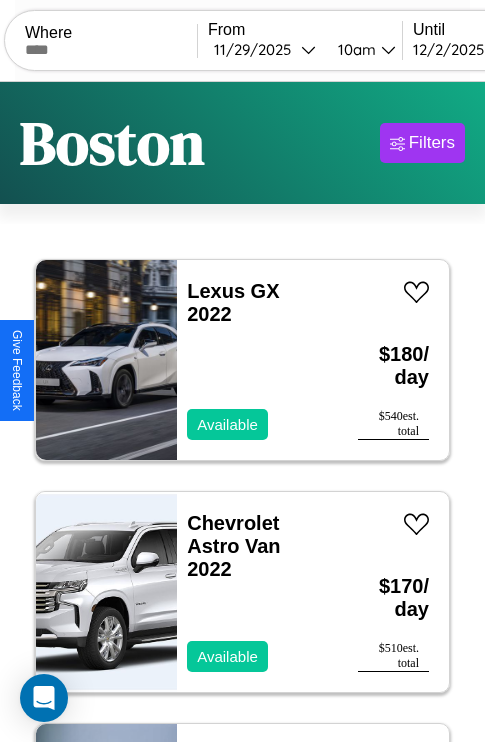 scroll, scrollTop: 95, scrollLeft: 0, axis: vertical 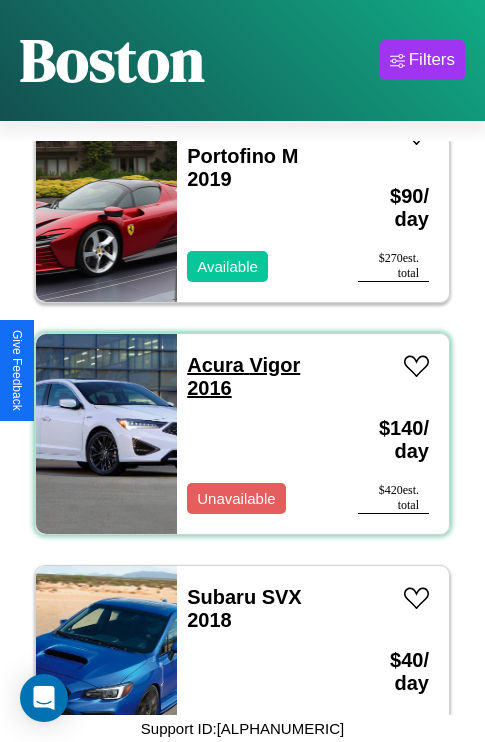 click on "Acura Vigor 2016" at bounding box center (243, 376) 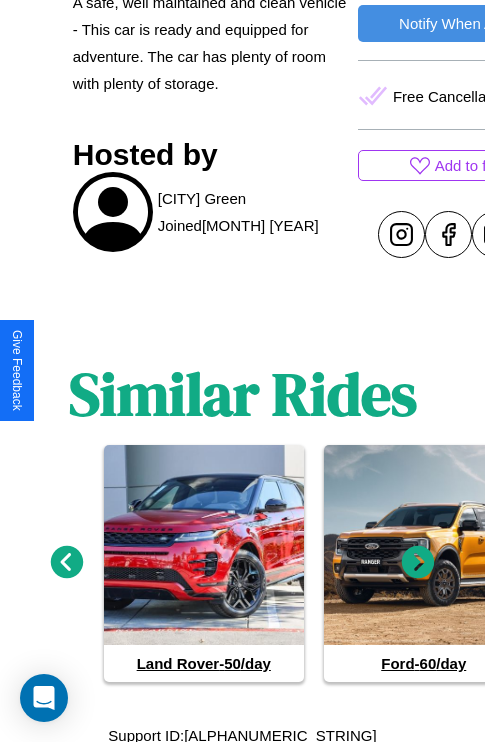 scroll, scrollTop: 895, scrollLeft: 0, axis: vertical 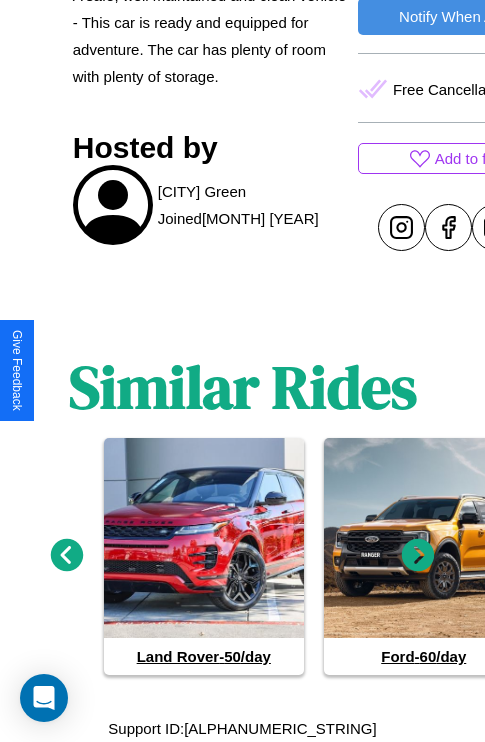 click 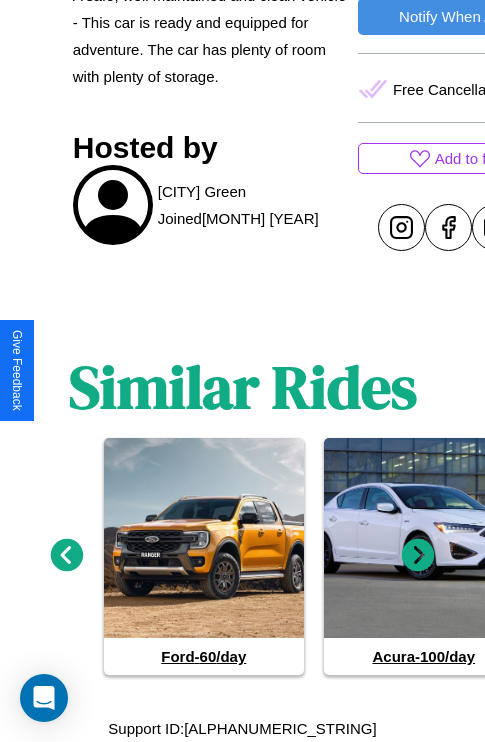 click 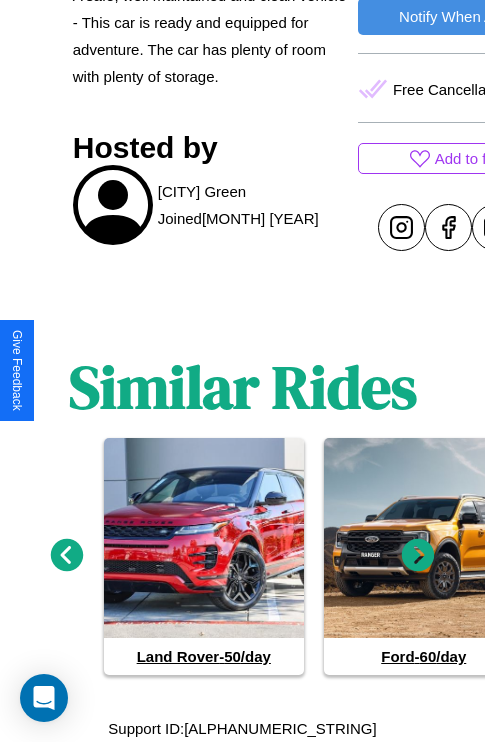 click 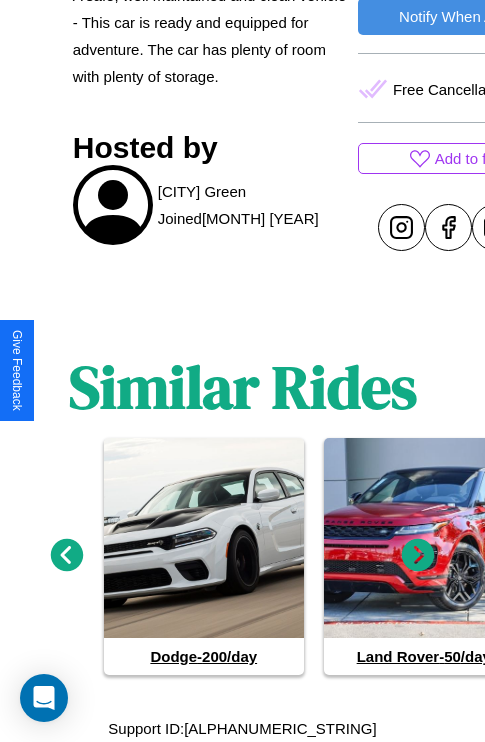 click 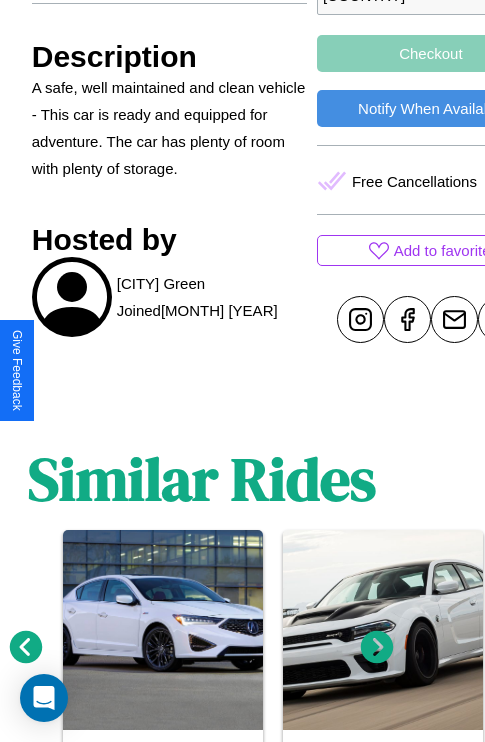 scroll, scrollTop: 752, scrollLeft: 64, axis: both 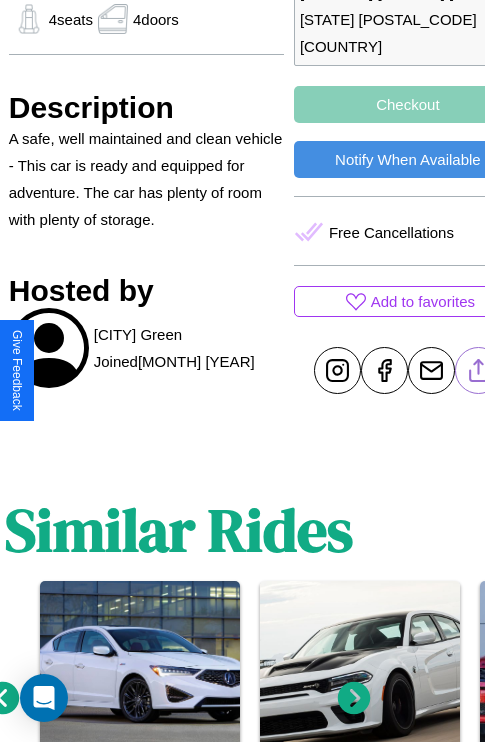click 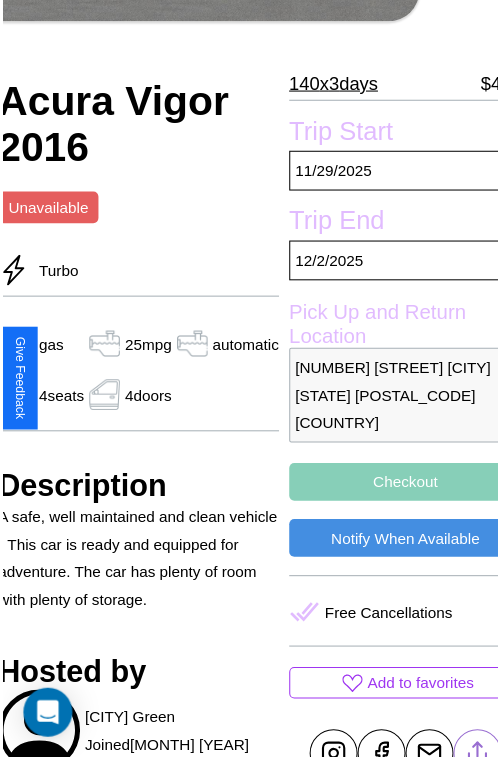 scroll, scrollTop: 181, scrollLeft: 84, axis: both 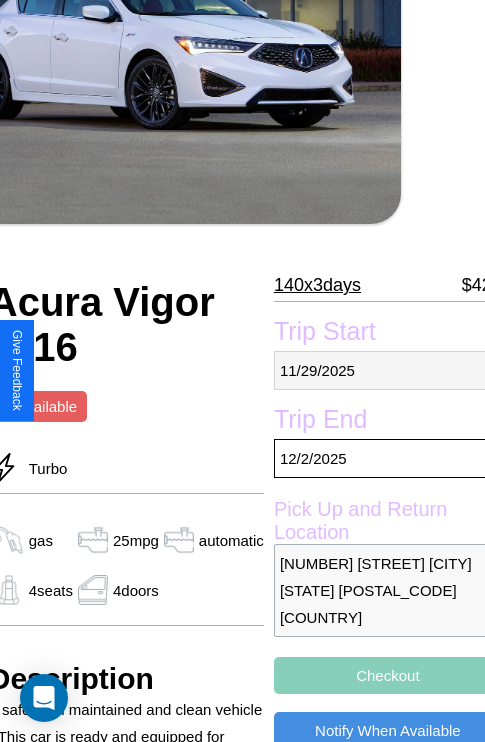 click on "11 / 29 / 2025" at bounding box center (388, 370) 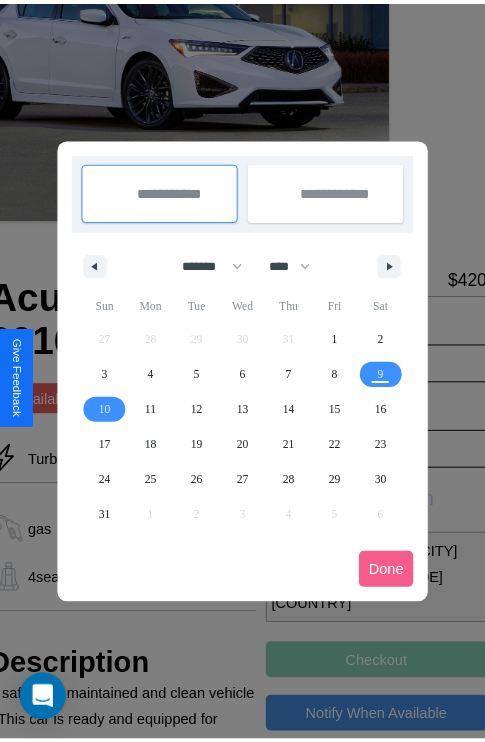 scroll, scrollTop: 0, scrollLeft: 84, axis: horizontal 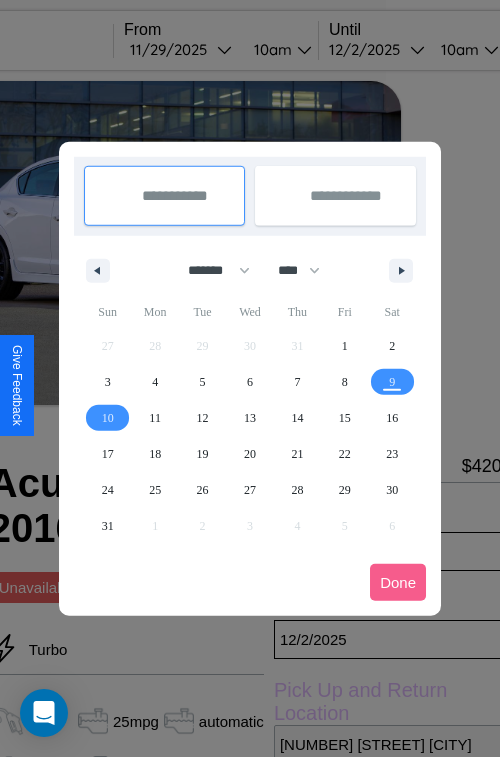 click at bounding box center [250, 378] 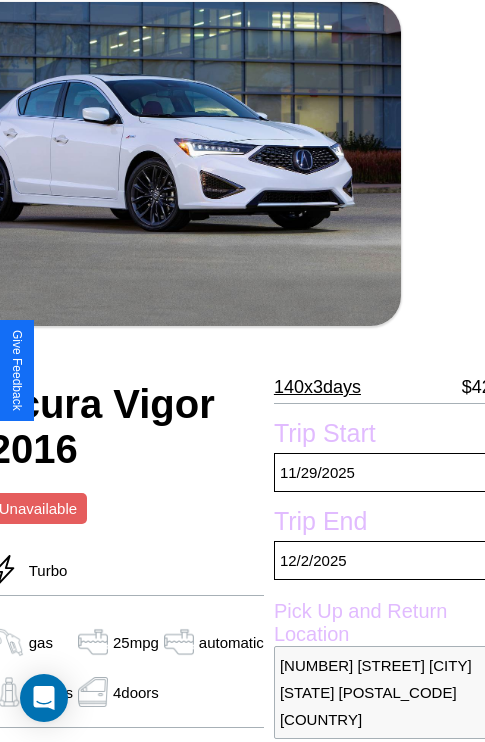 scroll, scrollTop: 95, scrollLeft: 84, axis: both 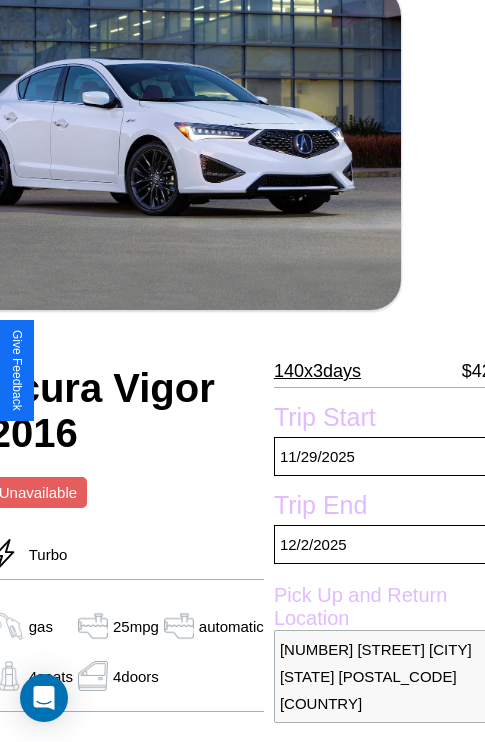 click on "140  x  3  days" at bounding box center [317, 371] 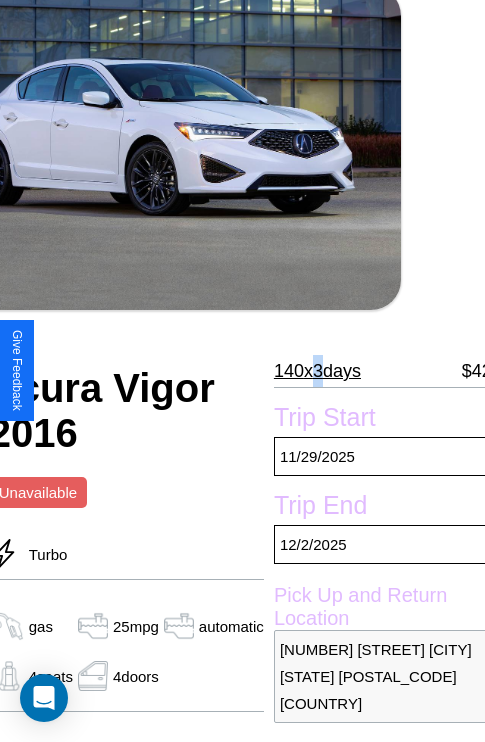 click on "140  x  3  days" at bounding box center (317, 371) 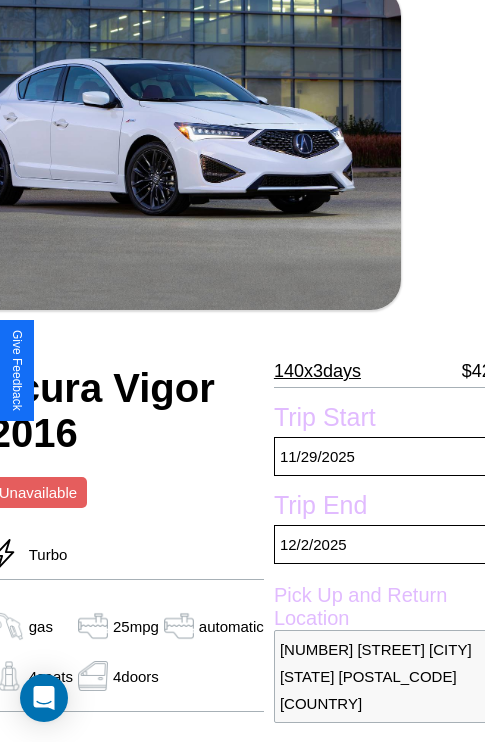 click on "140  x  3  days" at bounding box center (317, 371) 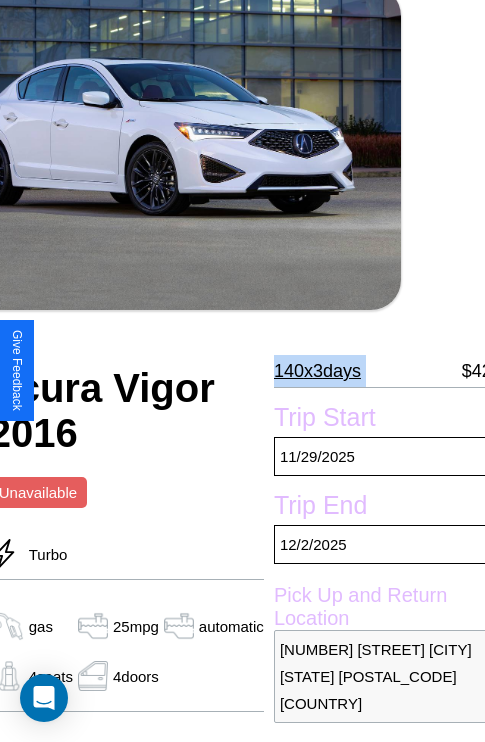 click on "140  x  3  days" at bounding box center (317, 371) 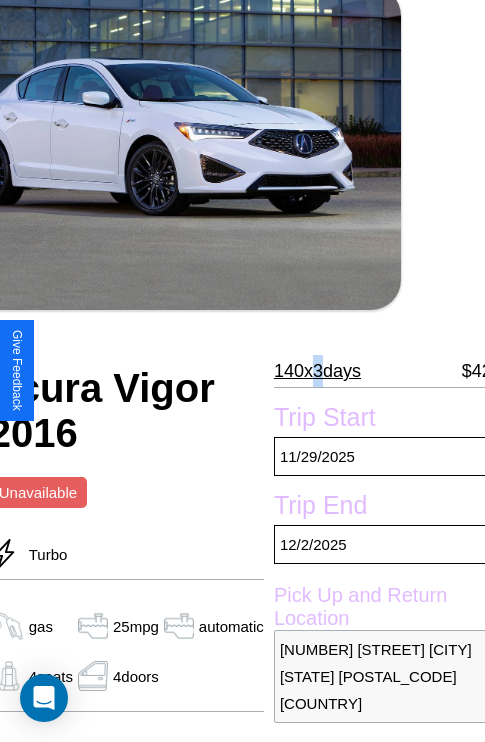 click on "140  x  3  days" at bounding box center [317, 371] 